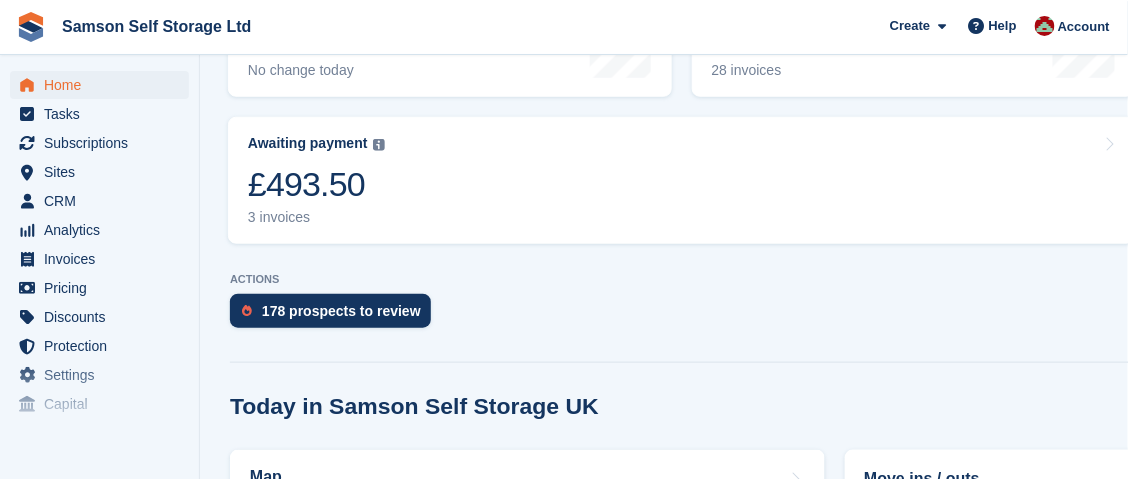 scroll, scrollTop: 399, scrollLeft: 0, axis: vertical 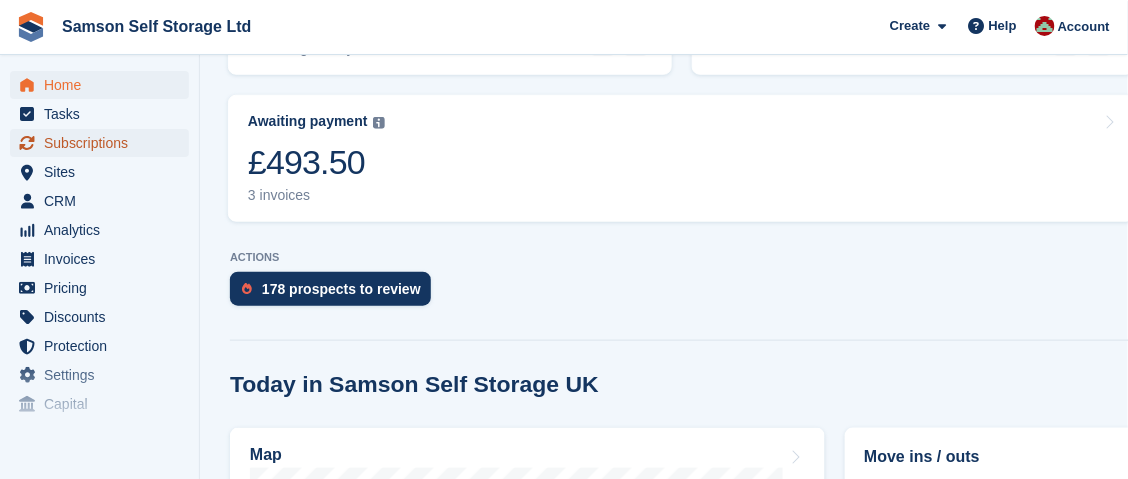 click on "Subscriptions" at bounding box center (104, 143) 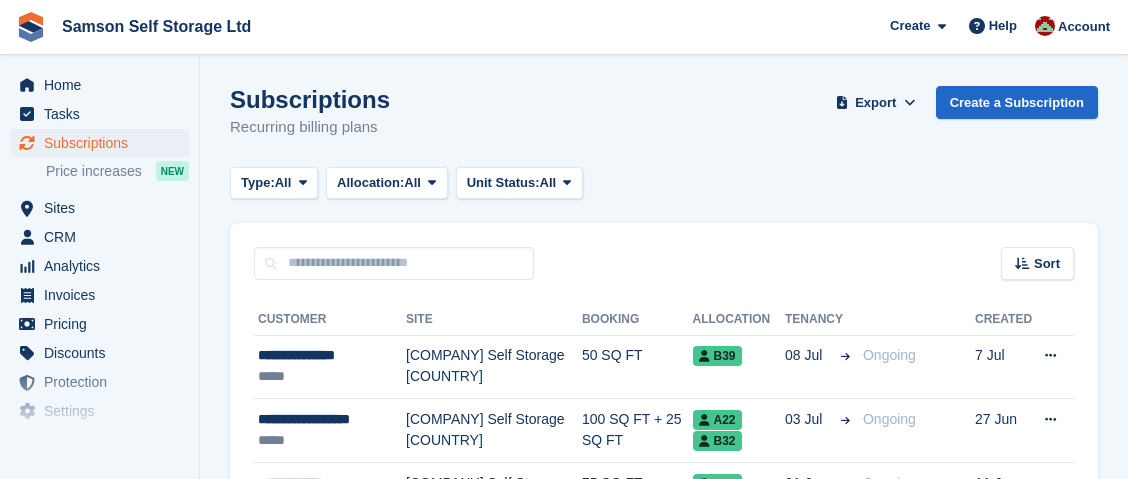 scroll, scrollTop: 0, scrollLeft: 0, axis: both 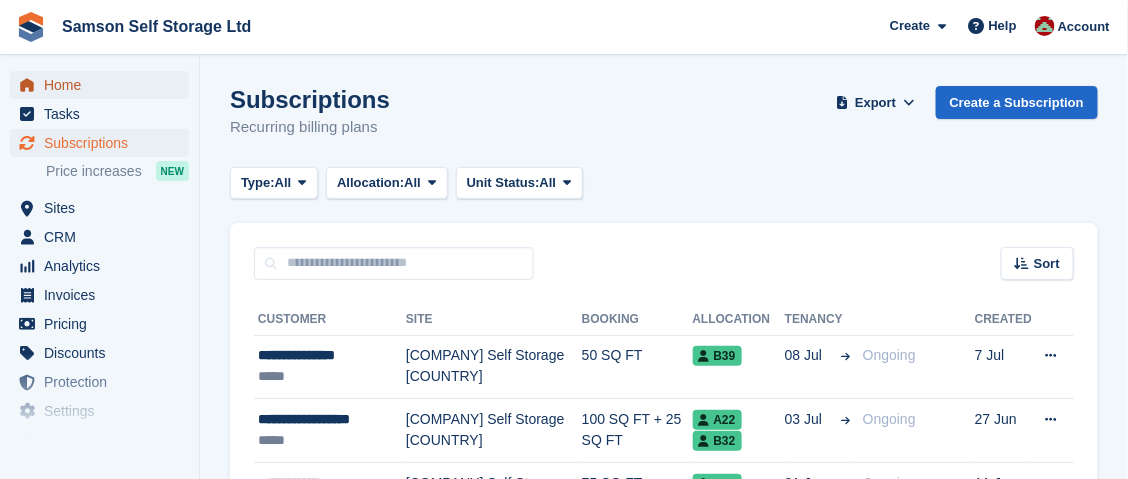 click on "Home" at bounding box center [104, 85] 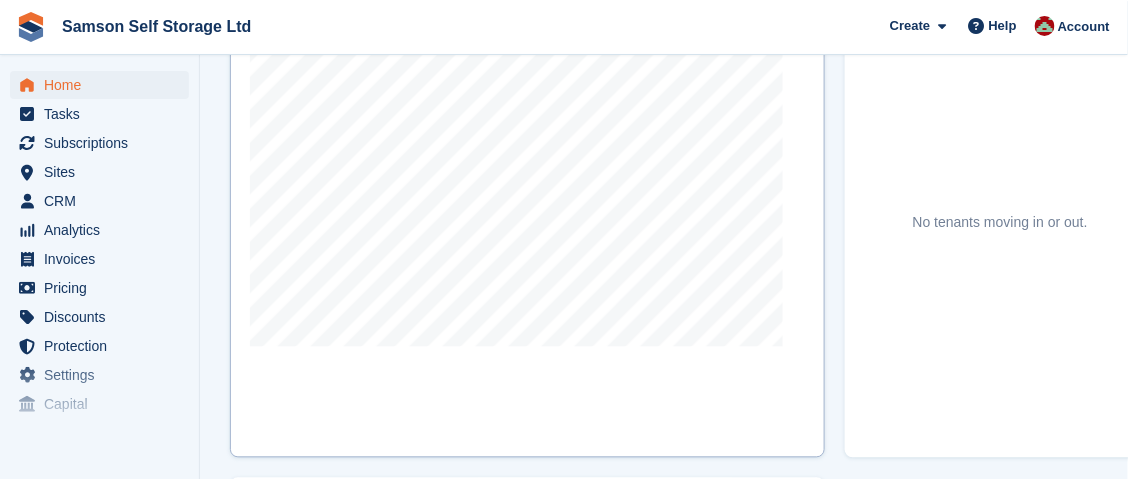 scroll, scrollTop: 899, scrollLeft: 0, axis: vertical 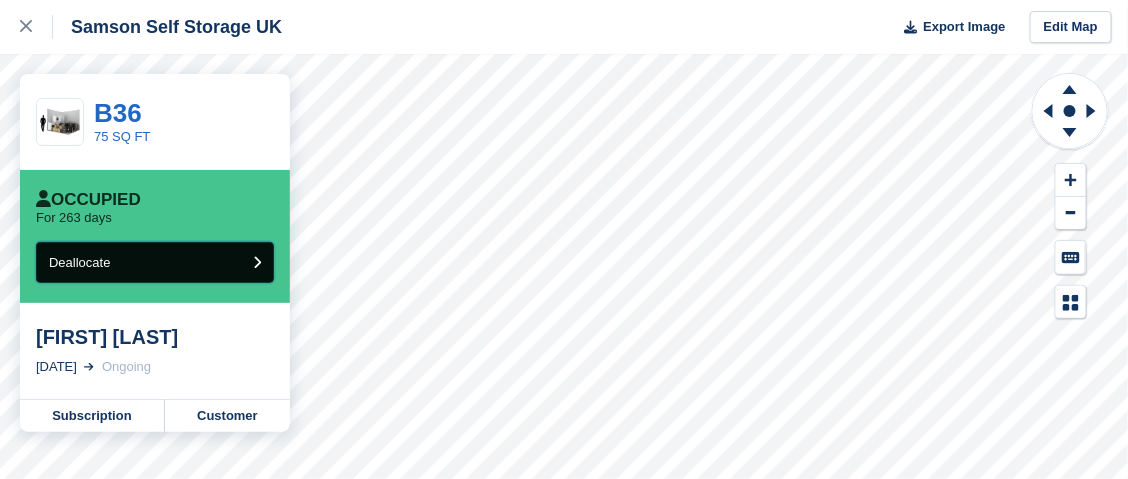click on "Deallocate" at bounding box center (155, 262) 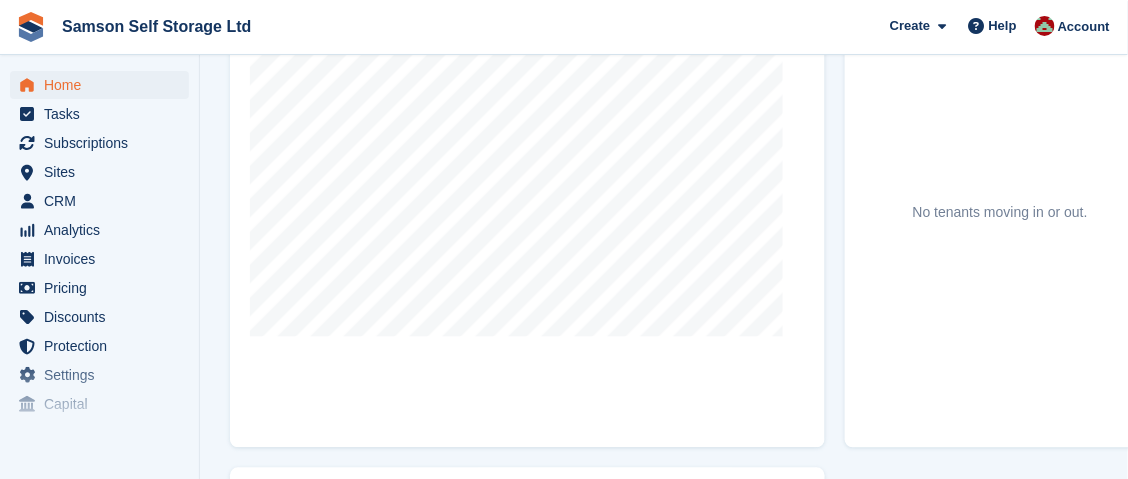 scroll, scrollTop: 899, scrollLeft: 0, axis: vertical 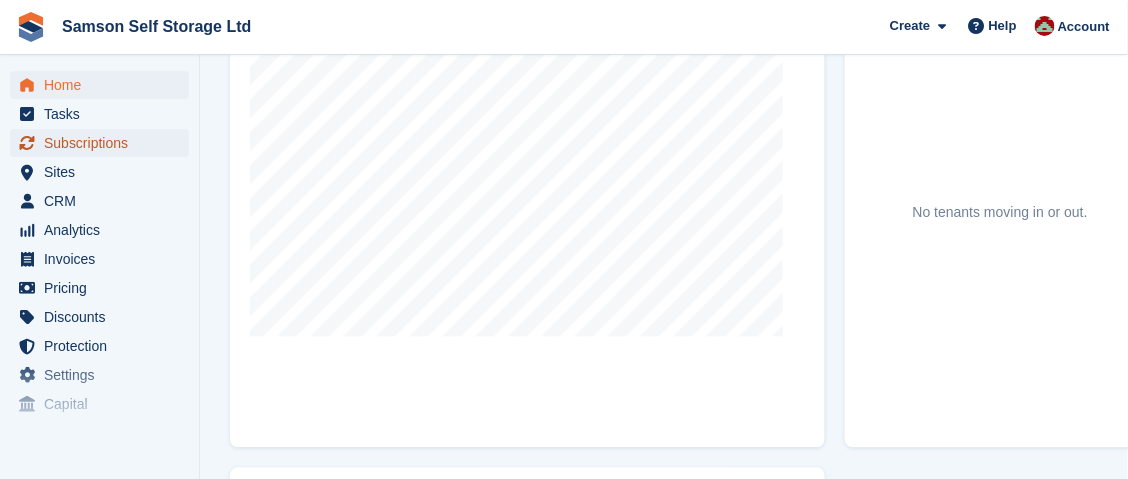 click on "Subscriptions" at bounding box center [104, 143] 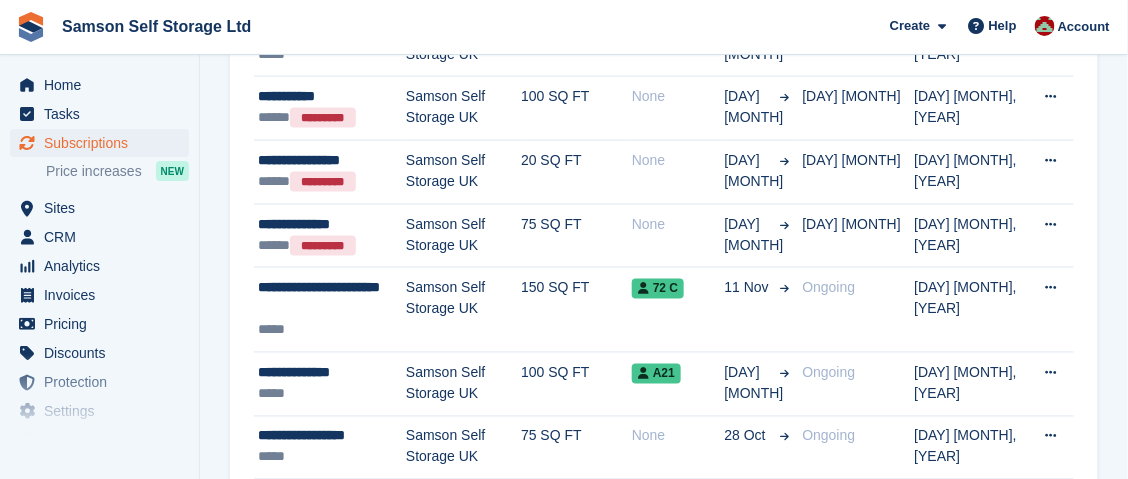 scroll, scrollTop: 2800, scrollLeft: 0, axis: vertical 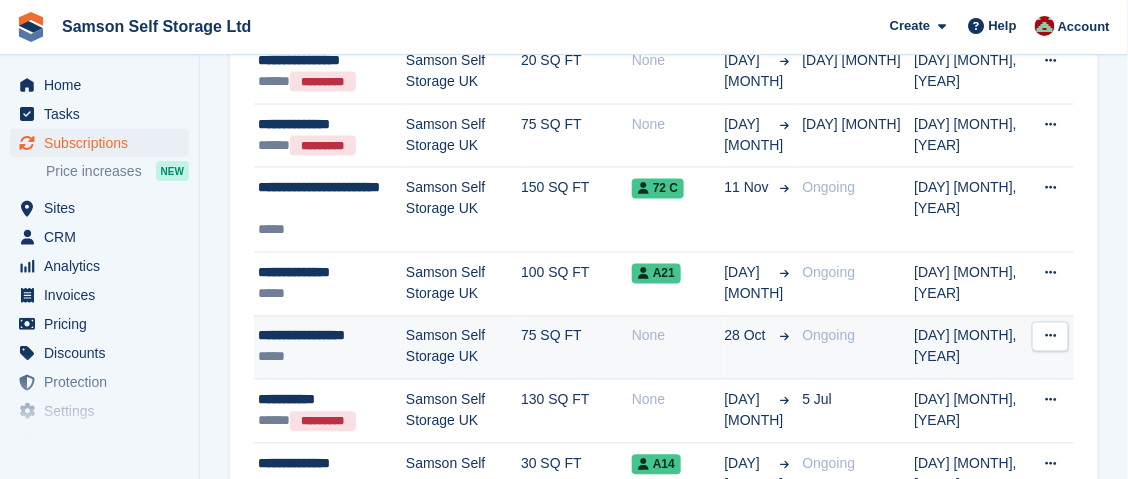 click on "Samson Self Storage UK" at bounding box center (463, 348) 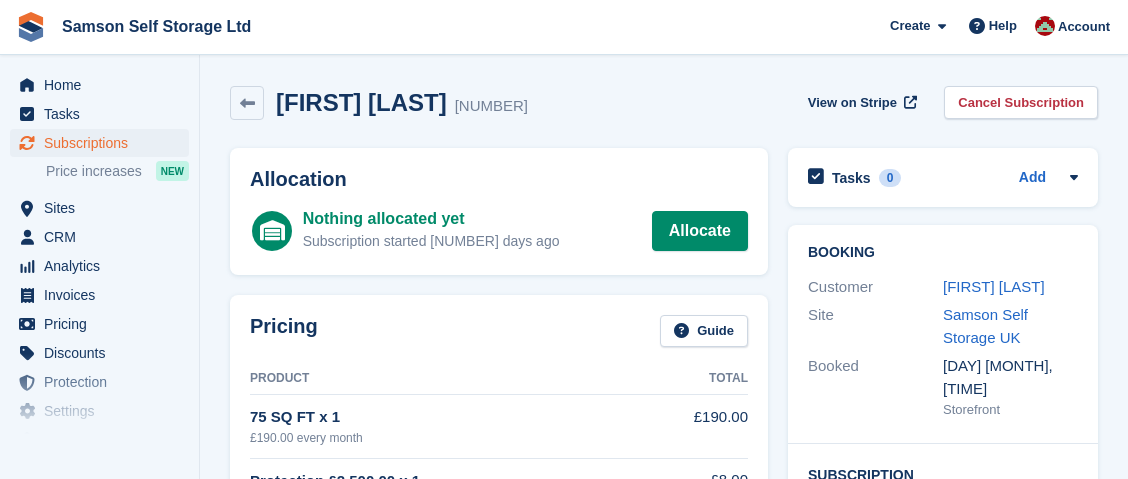 scroll, scrollTop: 0, scrollLeft: 0, axis: both 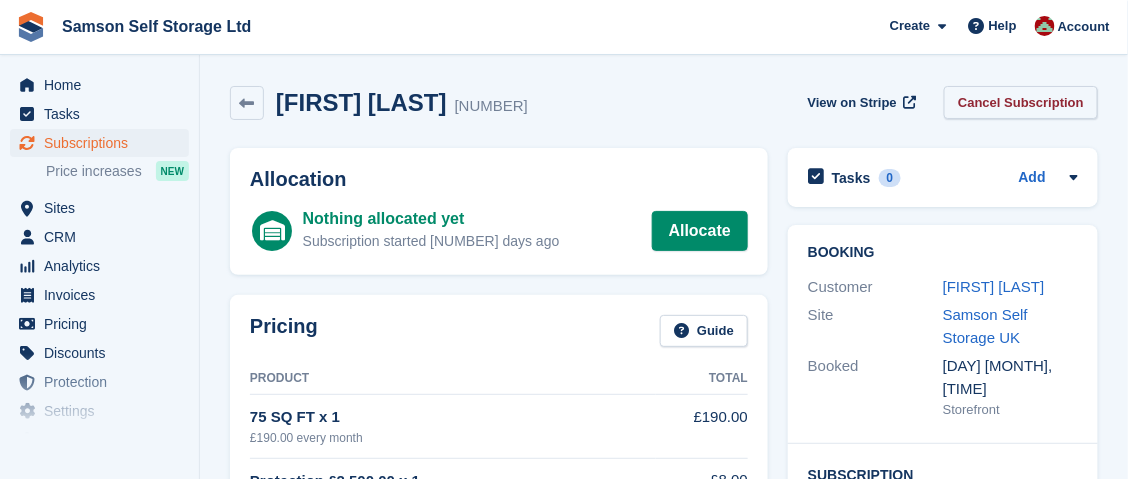 click on "Cancel Subscription" at bounding box center (1021, 102) 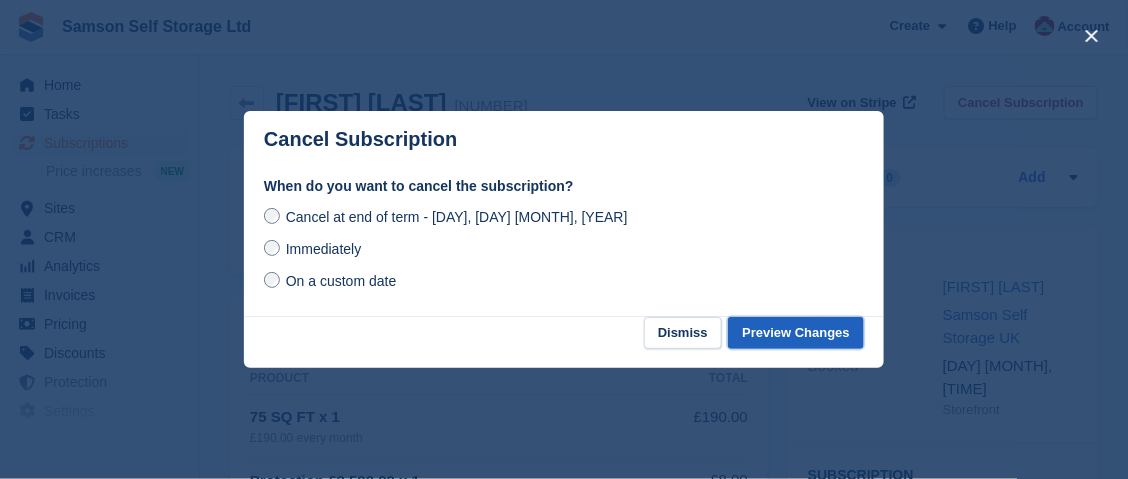 click on "Preview Changes" at bounding box center [796, 333] 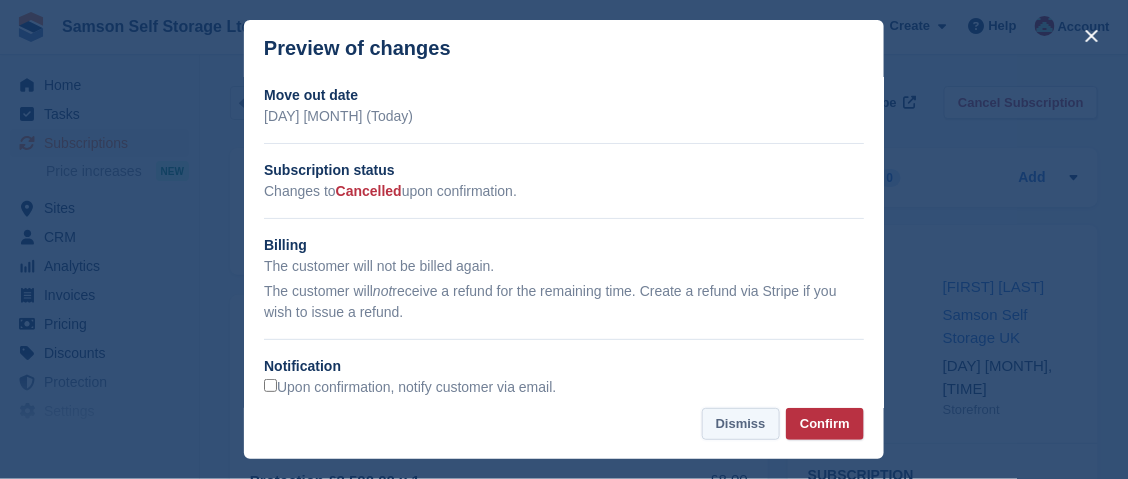 click on "Dismiss" at bounding box center [741, 424] 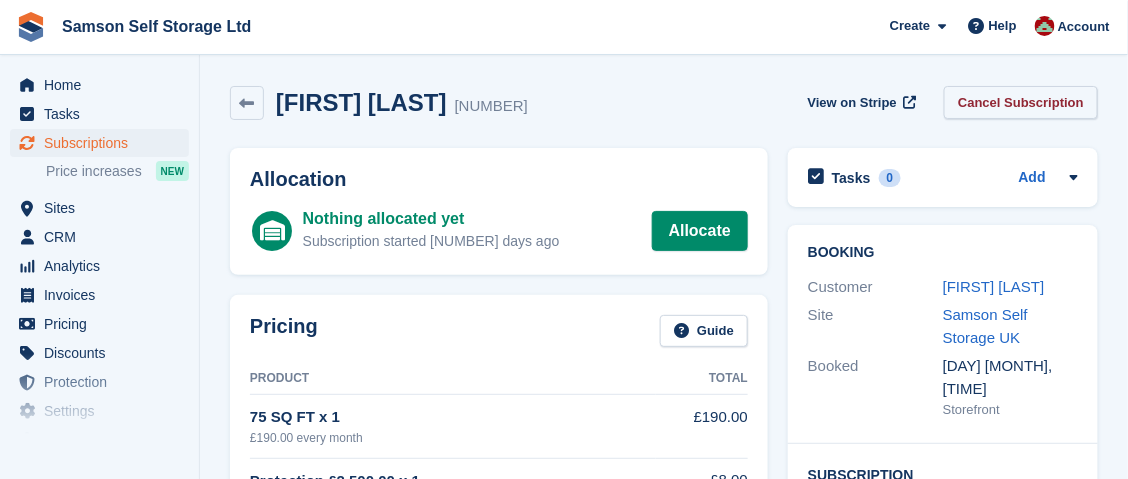 click on "Cancel Subscription" at bounding box center (1021, 102) 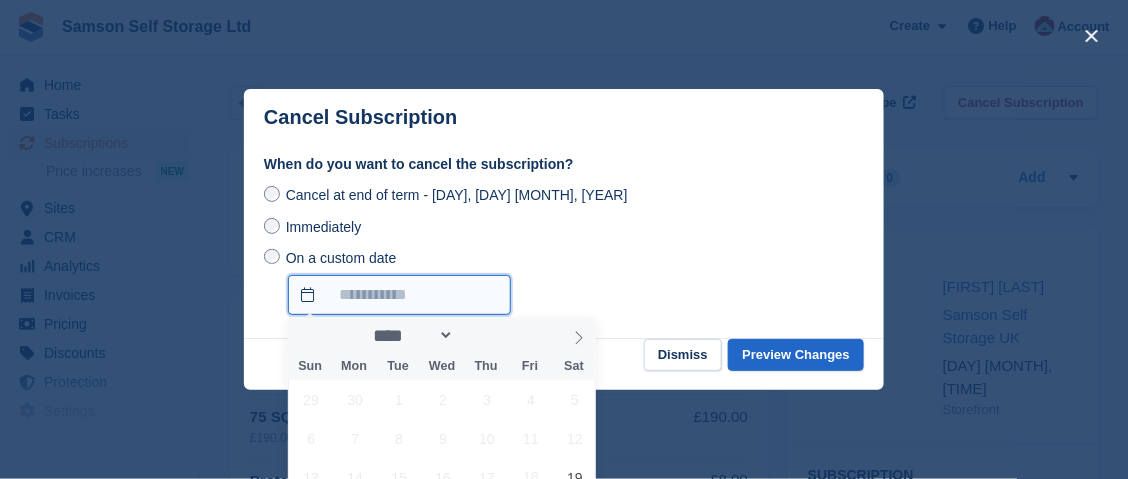 click on "On a custom date" at bounding box center [399, 295] 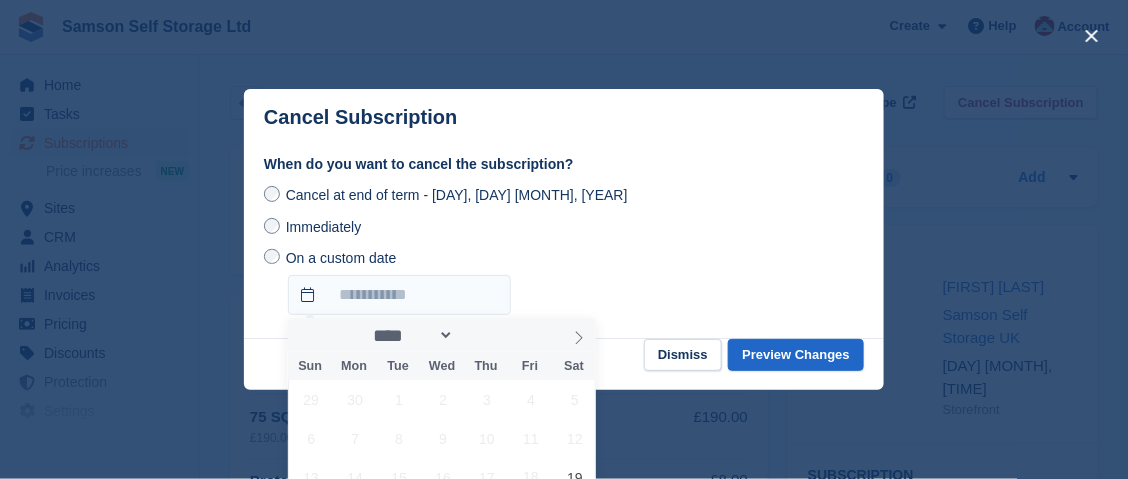 click on "Mon" at bounding box center (354, 366) 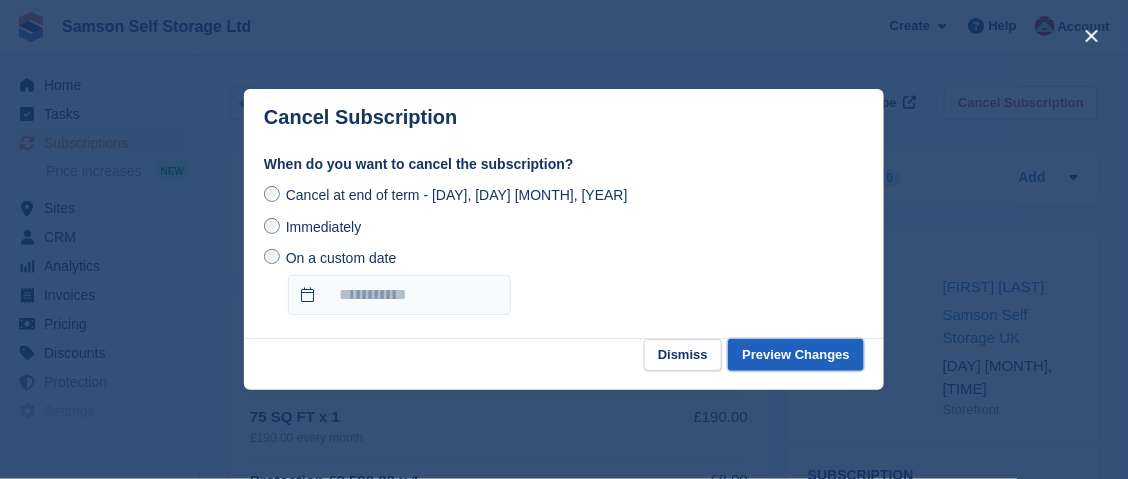 click on "Preview Changes" at bounding box center (796, 355) 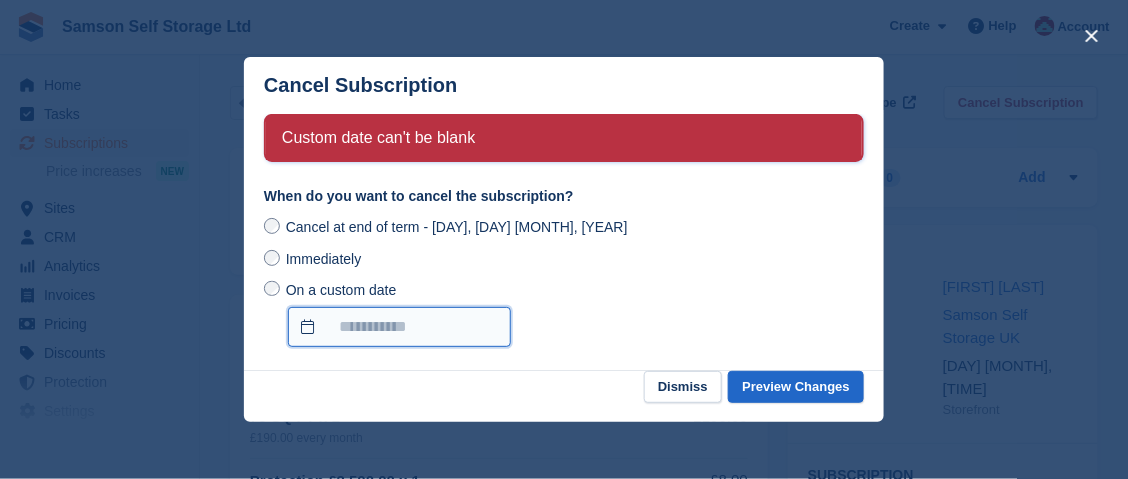 click on "On a custom date" at bounding box center [399, 327] 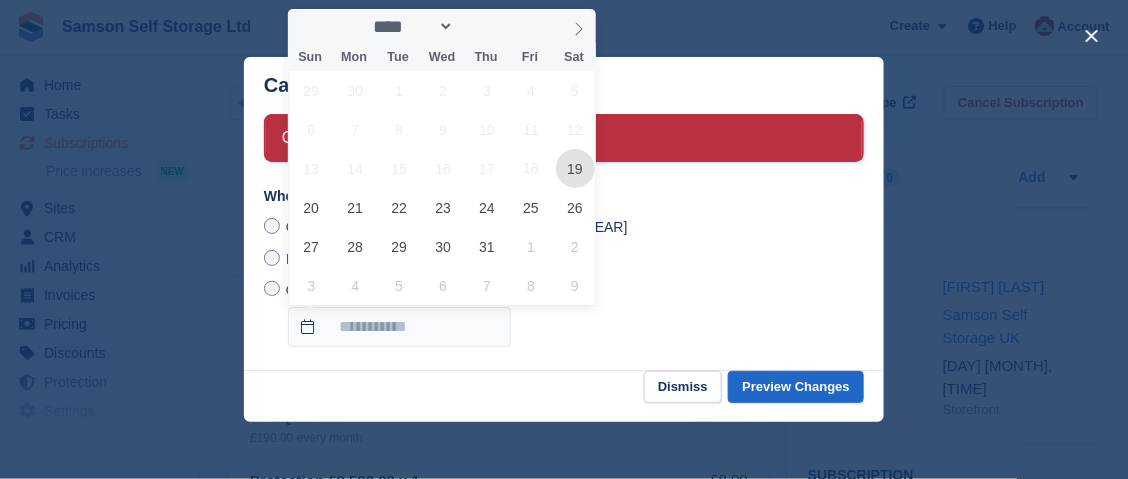 click on "19" at bounding box center [575, 168] 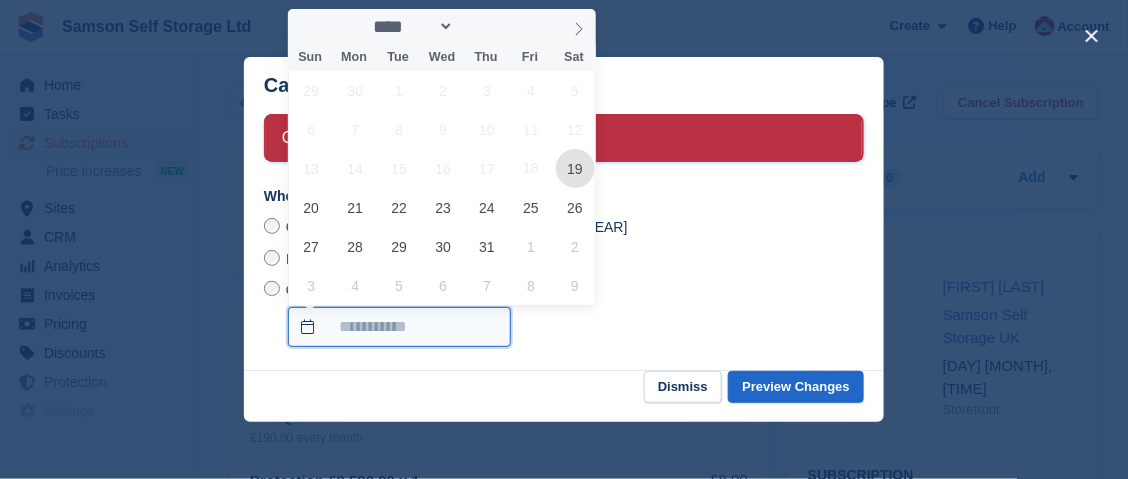 type on "**********" 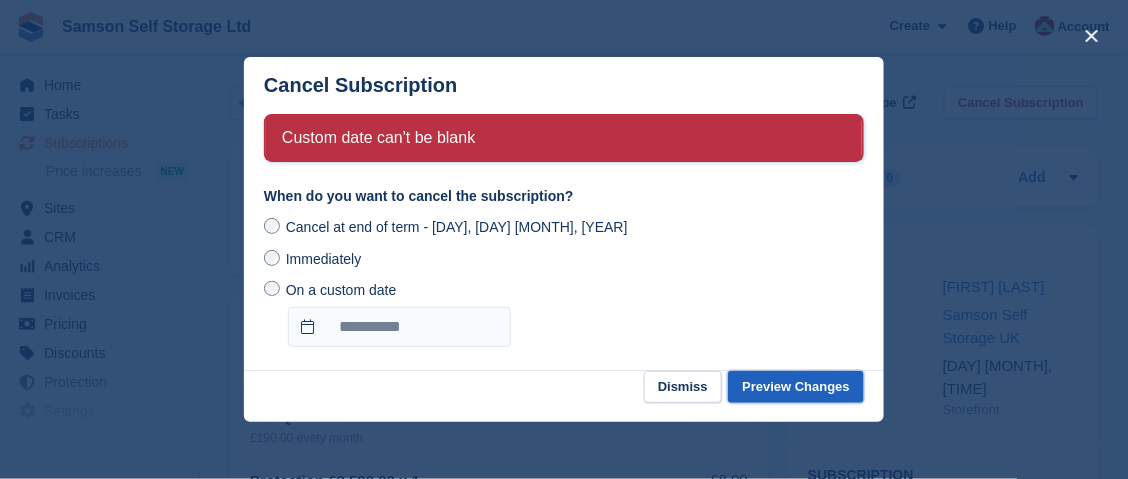 click on "Preview Changes" at bounding box center (796, 387) 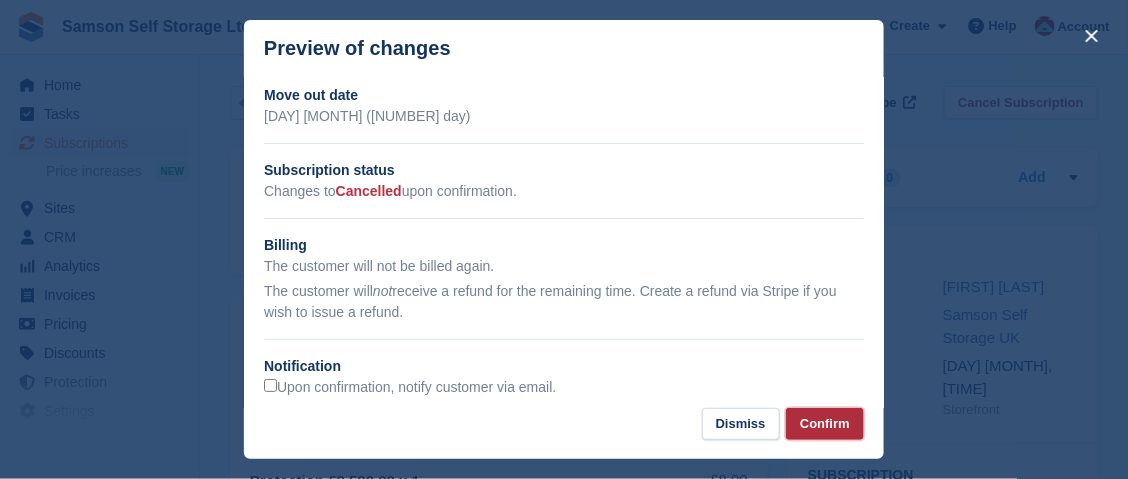 click on "Confirm" at bounding box center (825, 424) 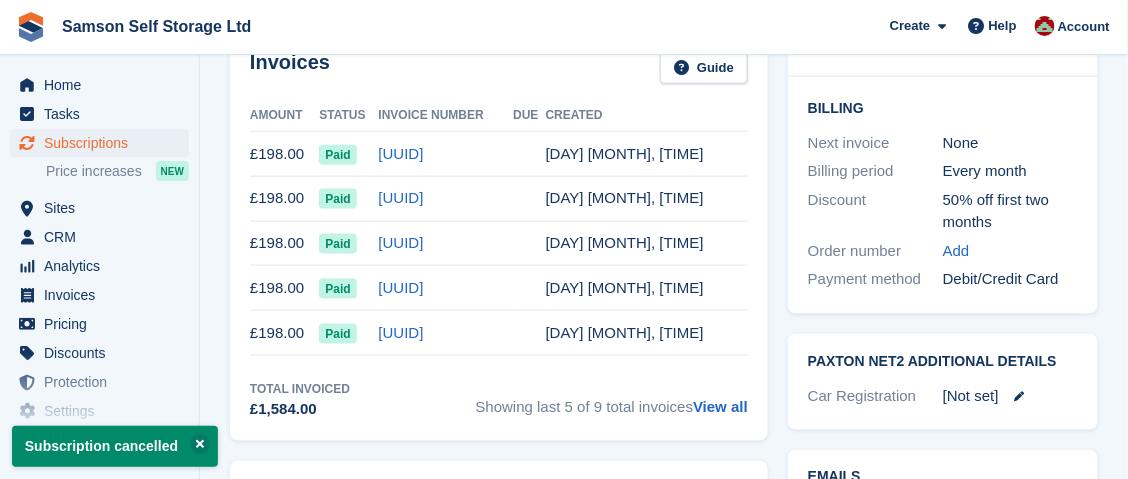 scroll, scrollTop: 600, scrollLeft: 0, axis: vertical 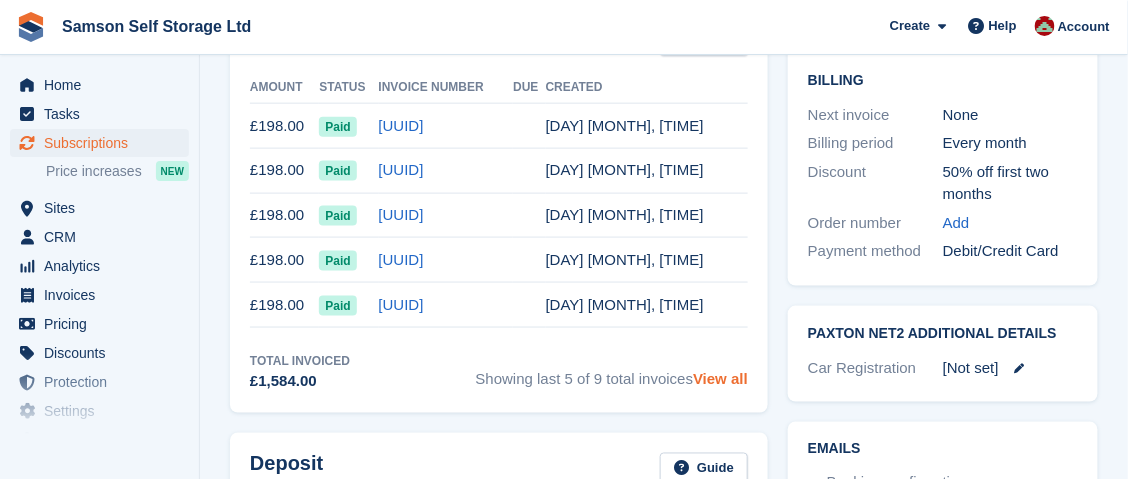 click on "View all" at bounding box center [720, 378] 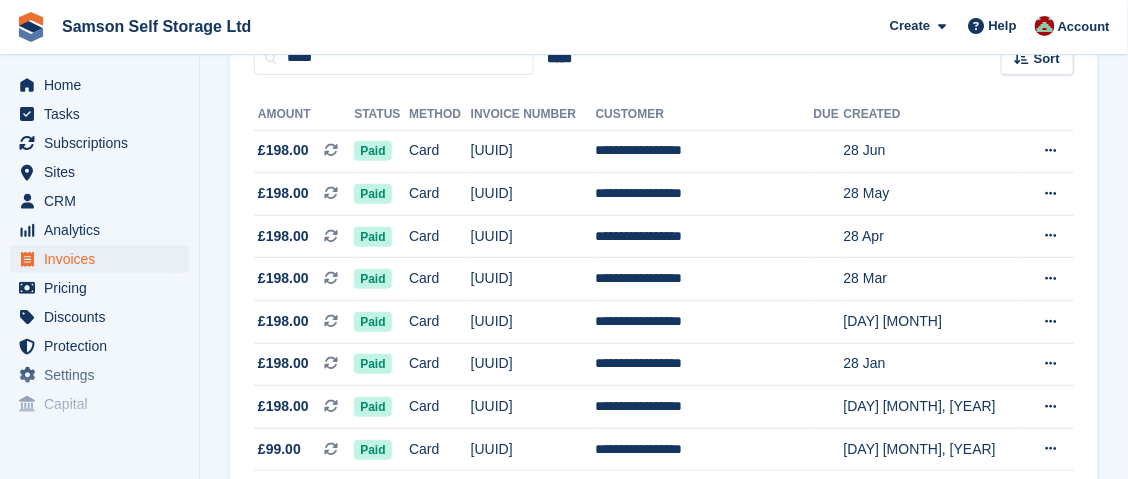 scroll, scrollTop: 300, scrollLeft: 0, axis: vertical 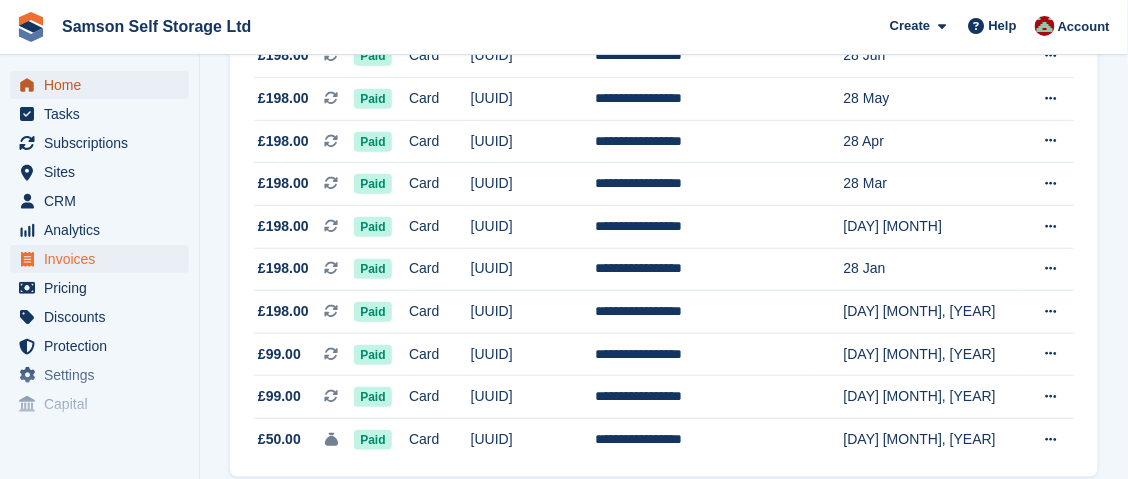 click on "Home" at bounding box center [104, 85] 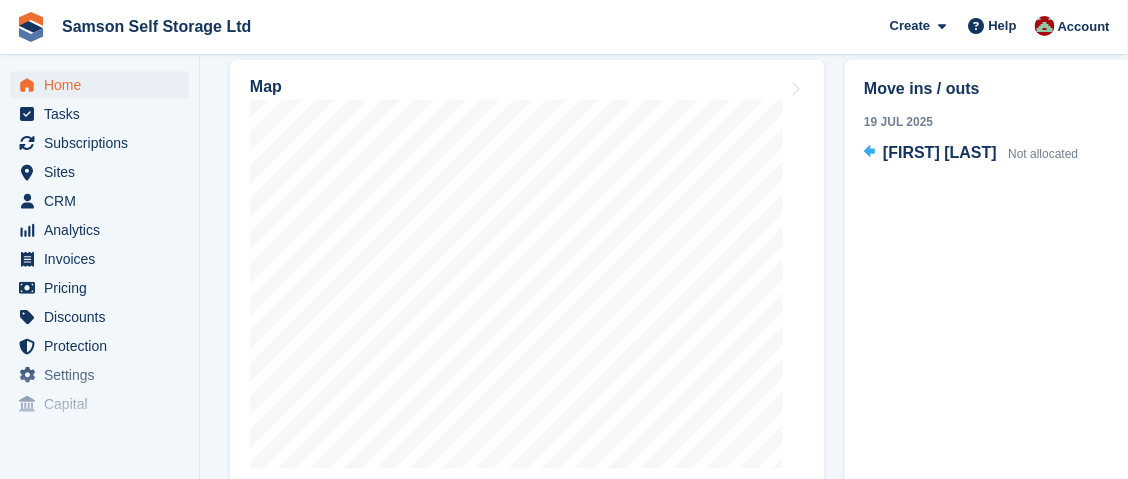 scroll, scrollTop: 899, scrollLeft: 0, axis: vertical 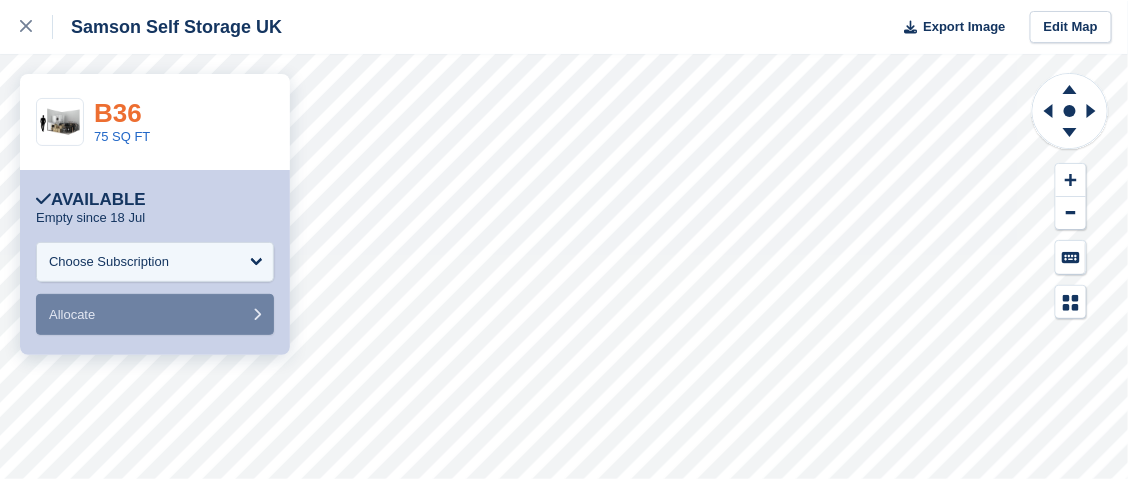 click on "B36" at bounding box center (118, 113) 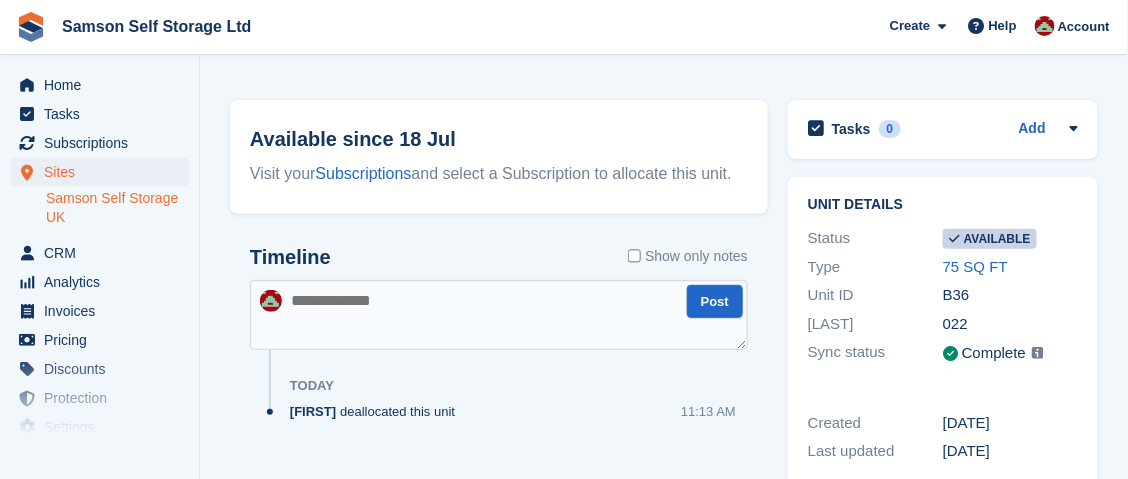 scroll, scrollTop: 101, scrollLeft: 0, axis: vertical 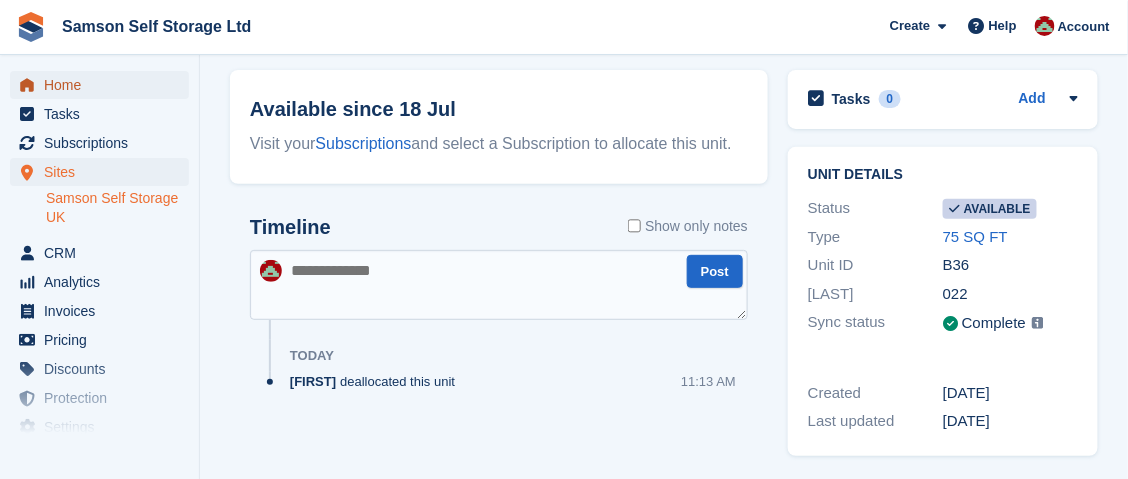 click on "Home" at bounding box center (104, 85) 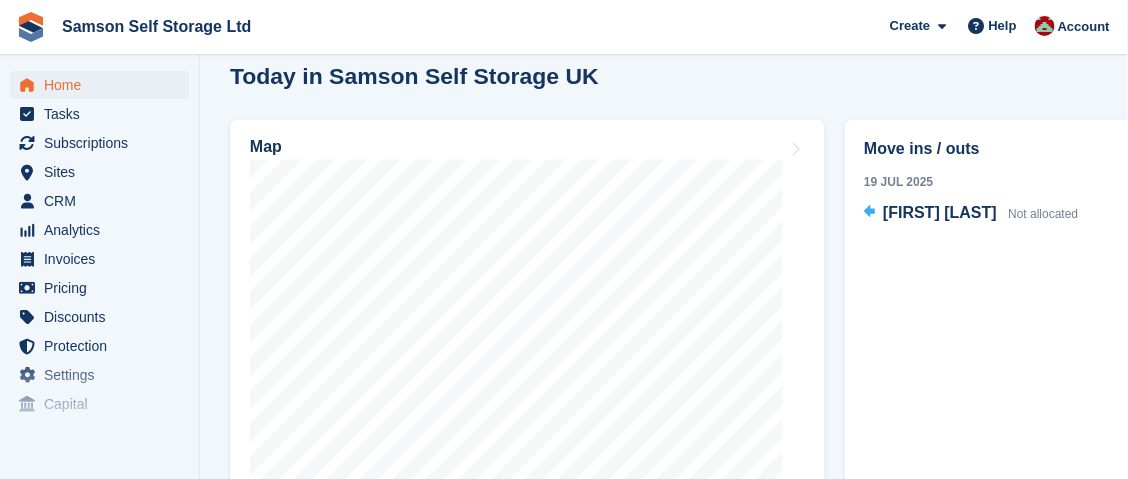 scroll, scrollTop: 799, scrollLeft: 0, axis: vertical 